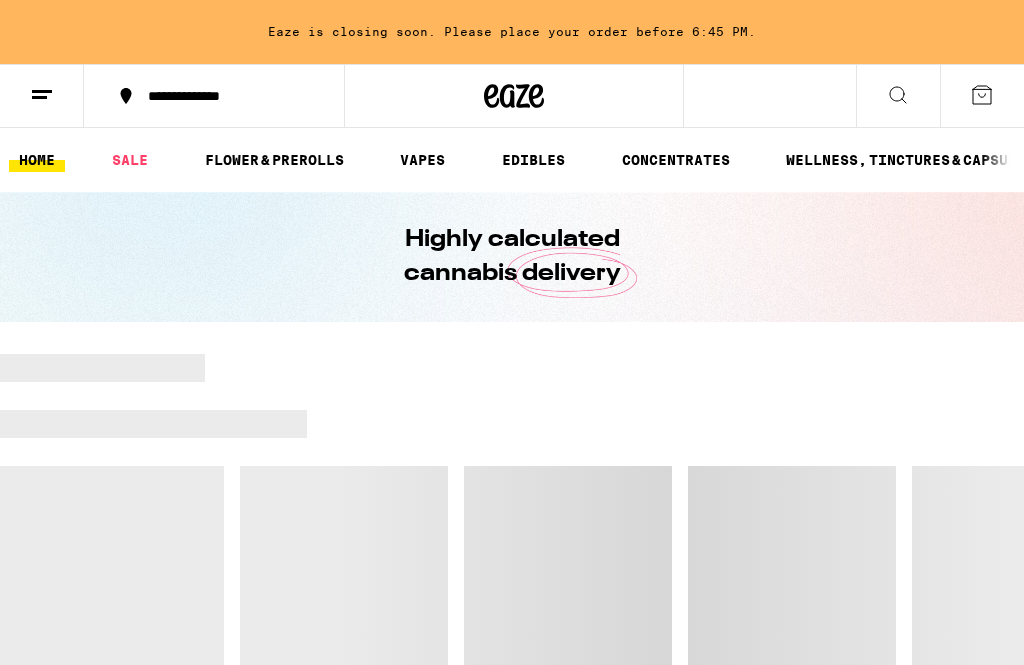 scroll, scrollTop: 0, scrollLeft: 0, axis: both 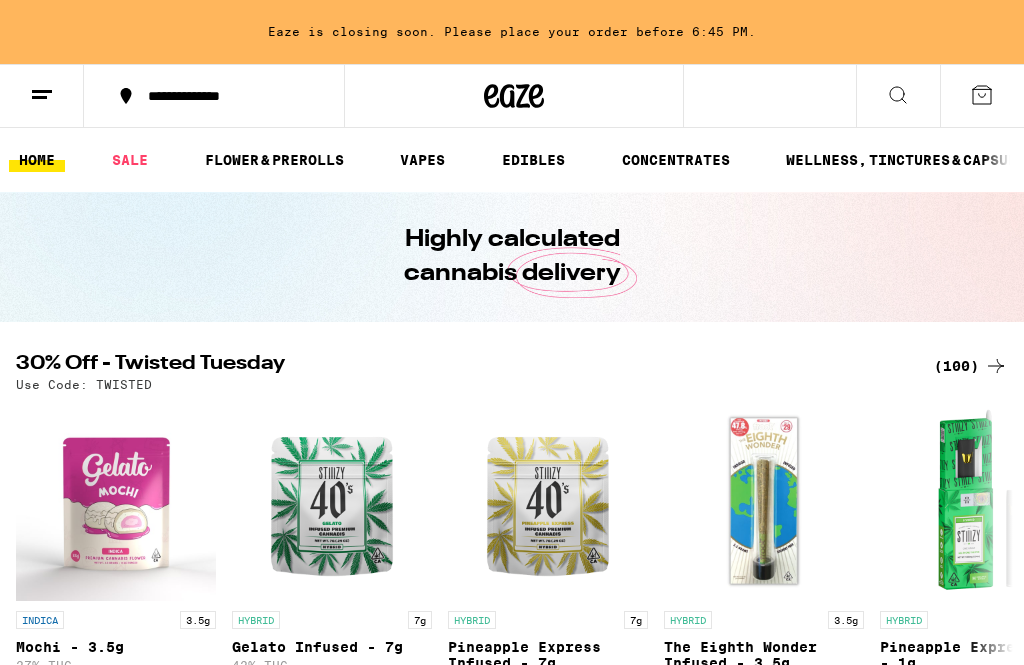 click on "SALE" at bounding box center (130, 160) 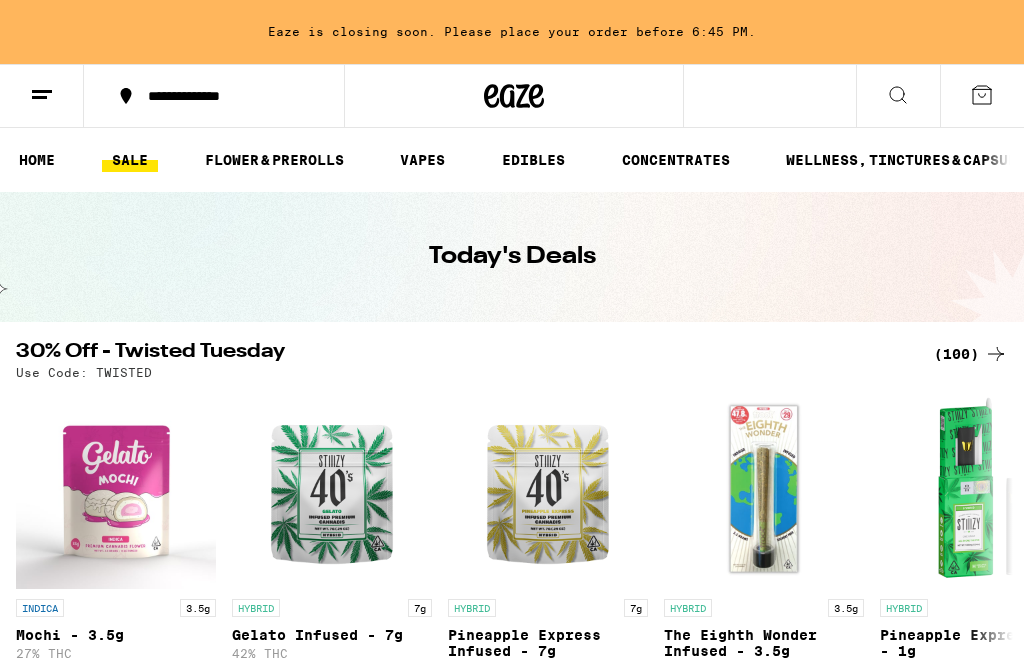 scroll, scrollTop: 0, scrollLeft: 0, axis: both 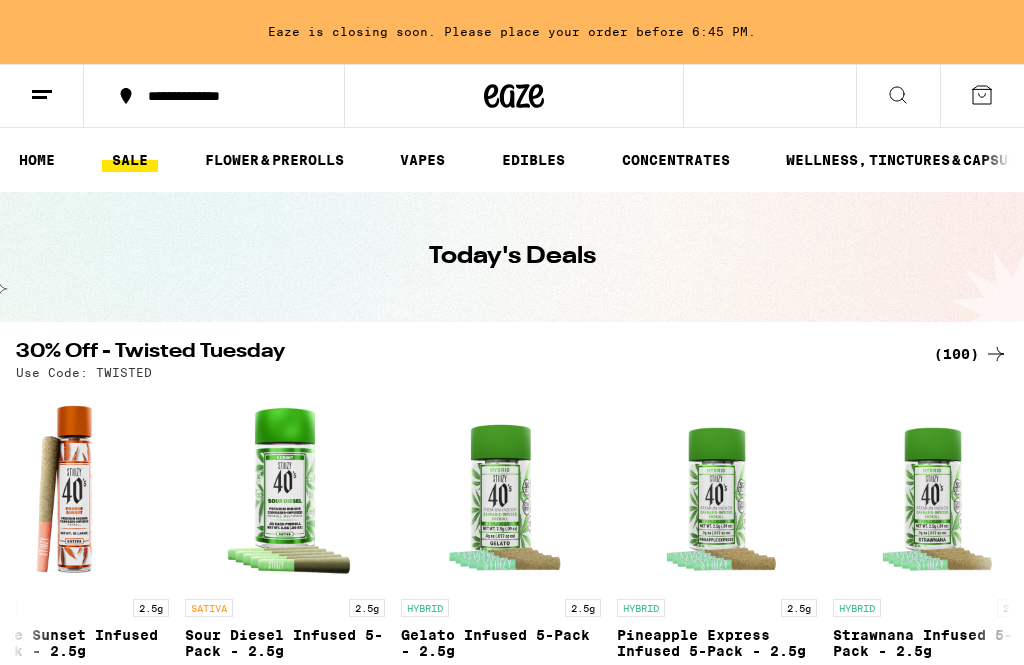 click on "HOME SALE FLOWER & PREROLLS VAPES EDIBLES CONCENTRATES WELLNESS, TINCTURES & CAPSULES ACCESSORIES BRANDS" at bounding box center [512, 160] 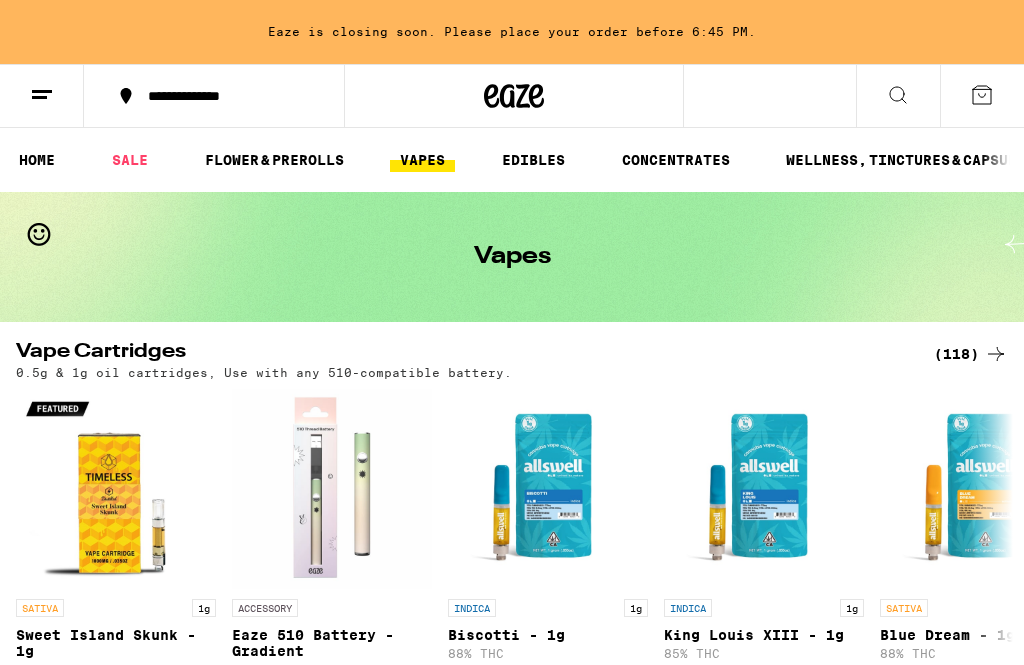 click on "VAPES" at bounding box center (422, 160) 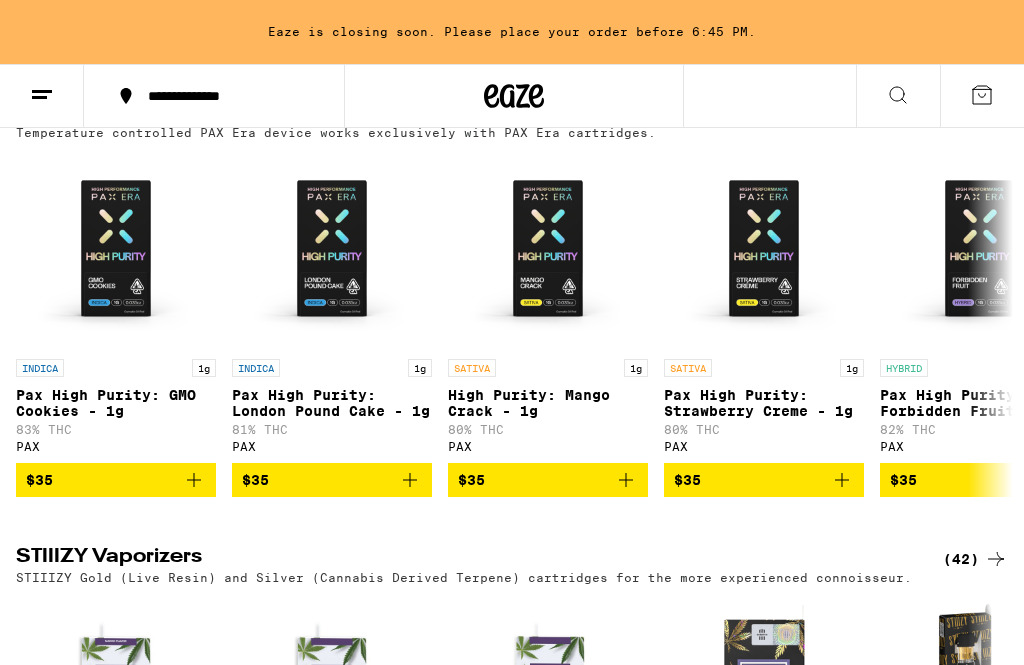 scroll, scrollTop: 1128, scrollLeft: 0, axis: vertical 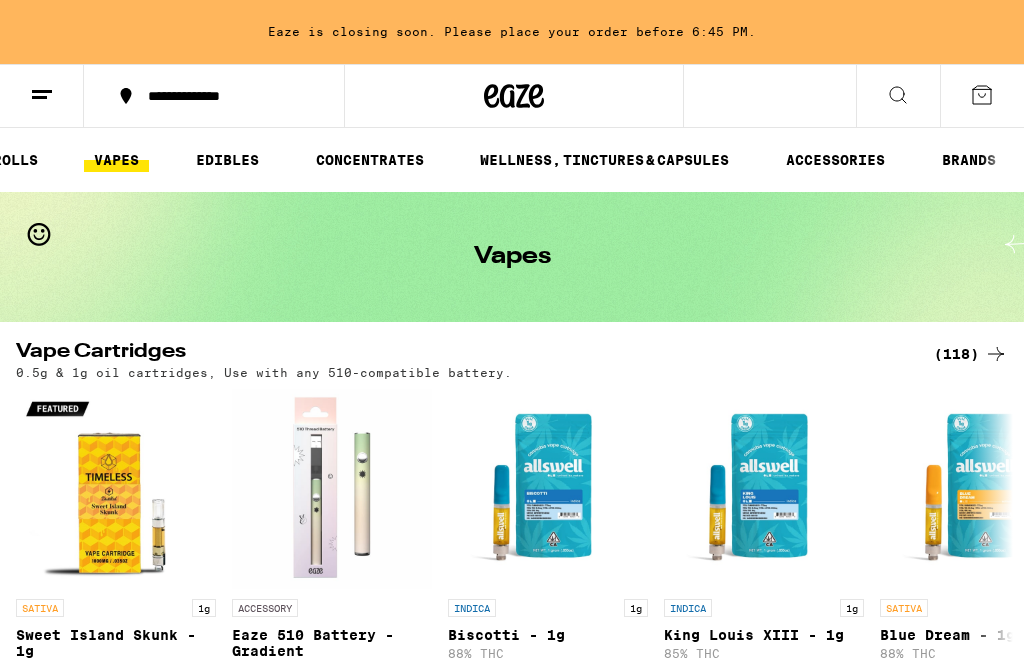 click on "ACCESSORIES" at bounding box center (835, 160) 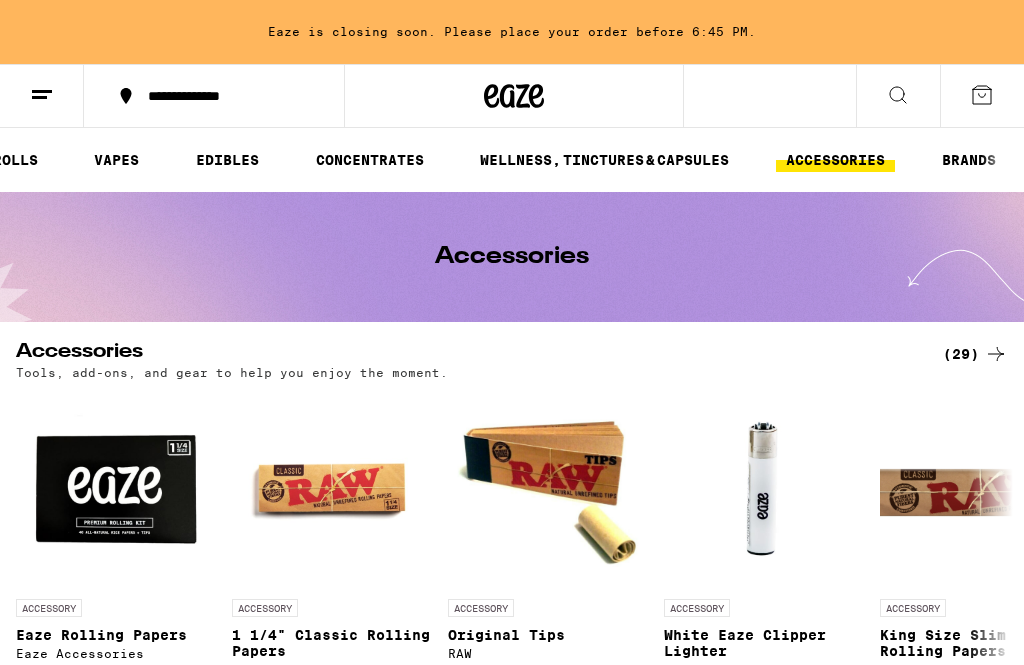 scroll, scrollTop: 0, scrollLeft: 0, axis: both 